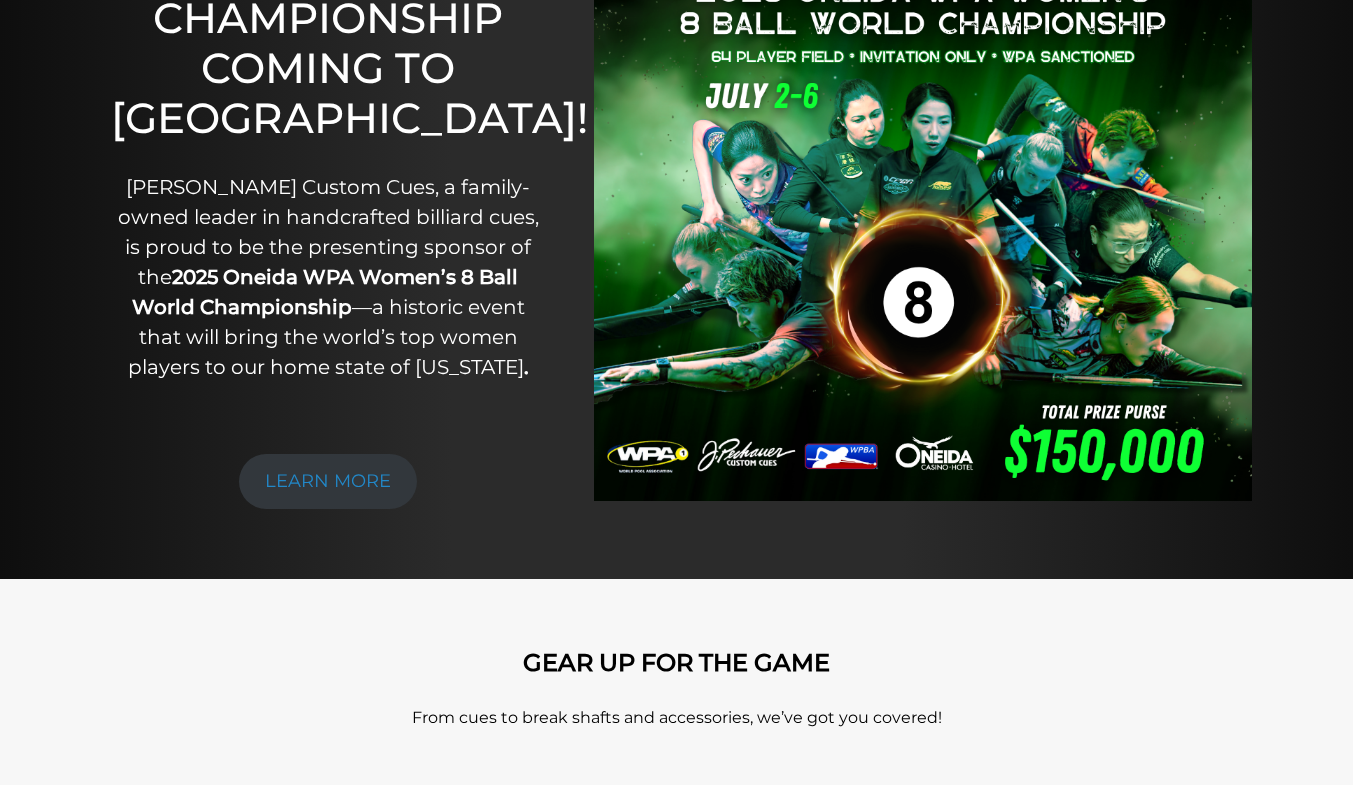 scroll, scrollTop: 0, scrollLeft: 0, axis: both 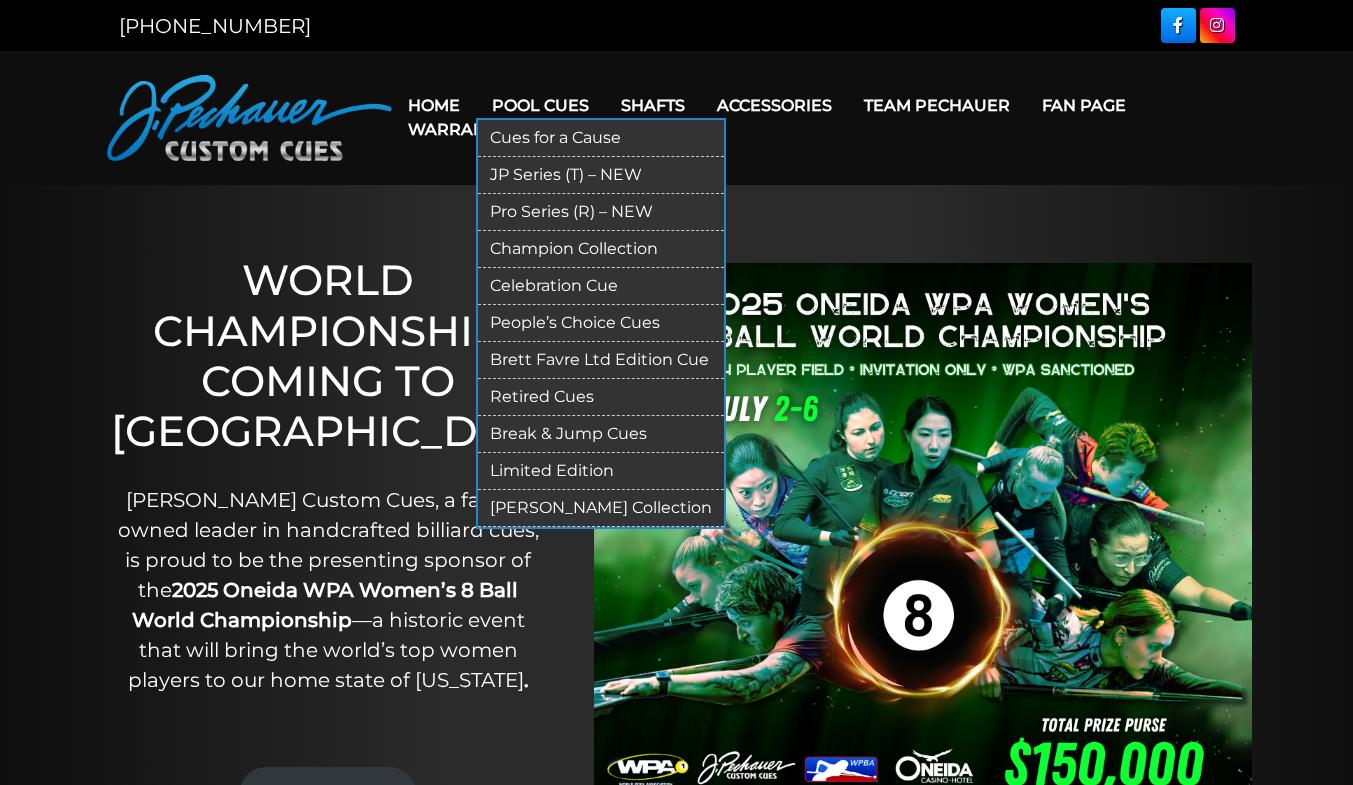 click on "Break & Jump Cues" at bounding box center (601, 434) 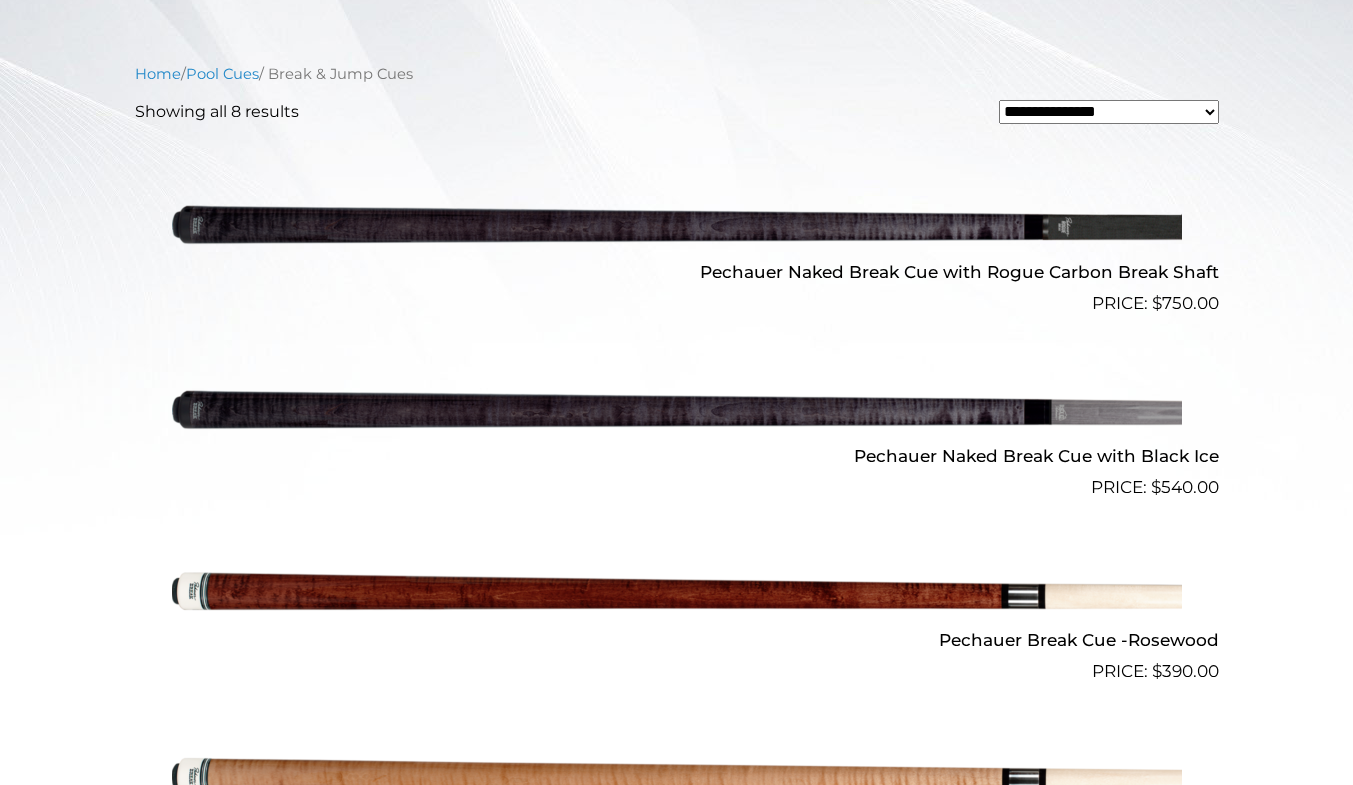 scroll, scrollTop: 592, scrollLeft: 0, axis: vertical 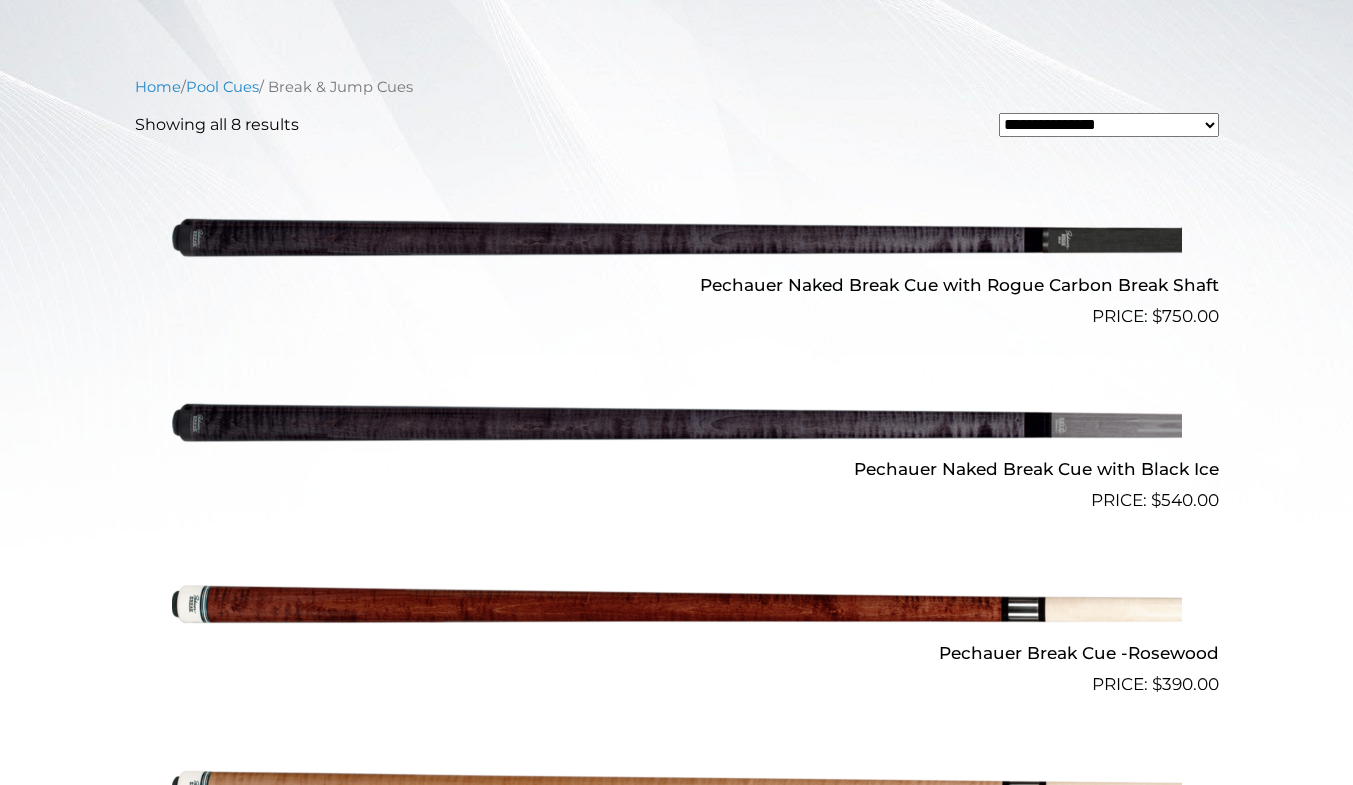 click at bounding box center (677, 237) 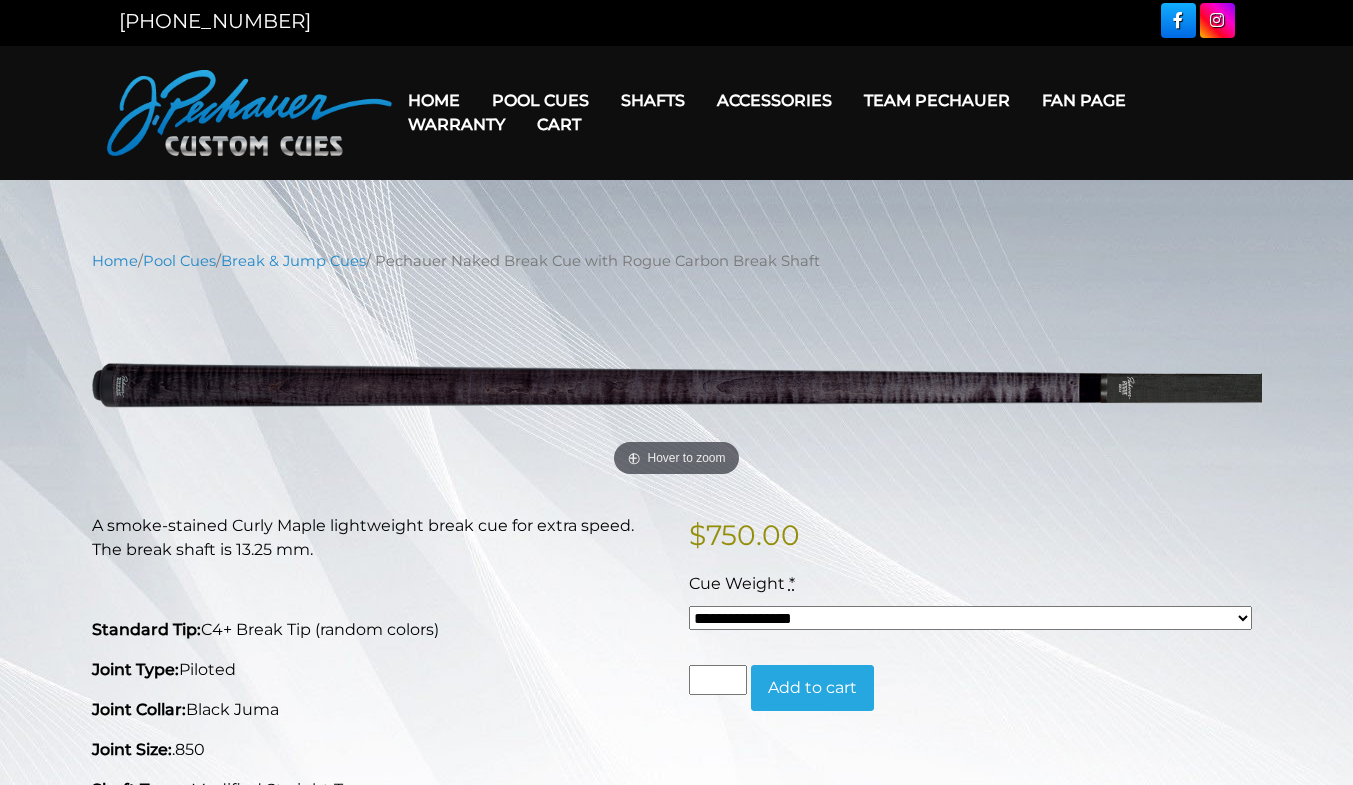 scroll, scrollTop: 0, scrollLeft: 0, axis: both 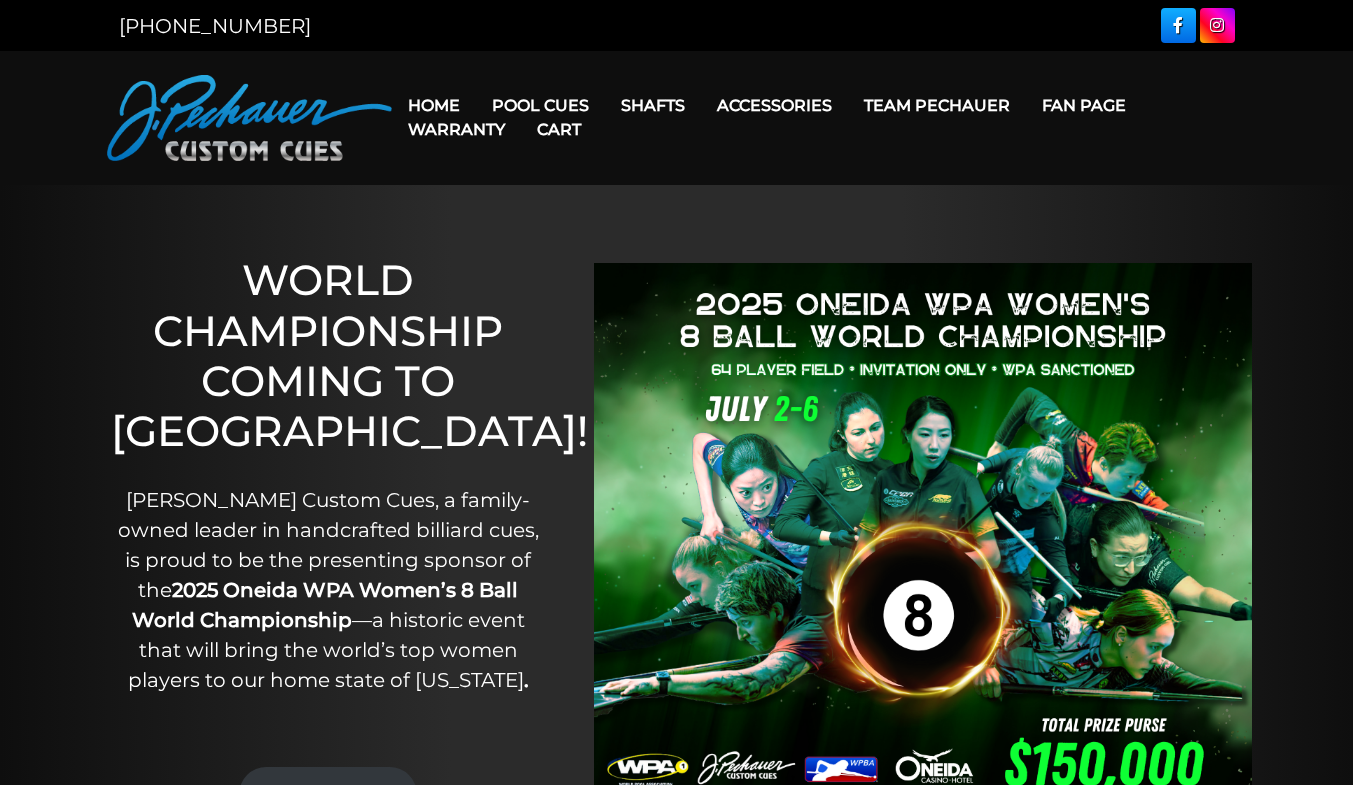 click on "Team Pechauer" at bounding box center [937, 105] 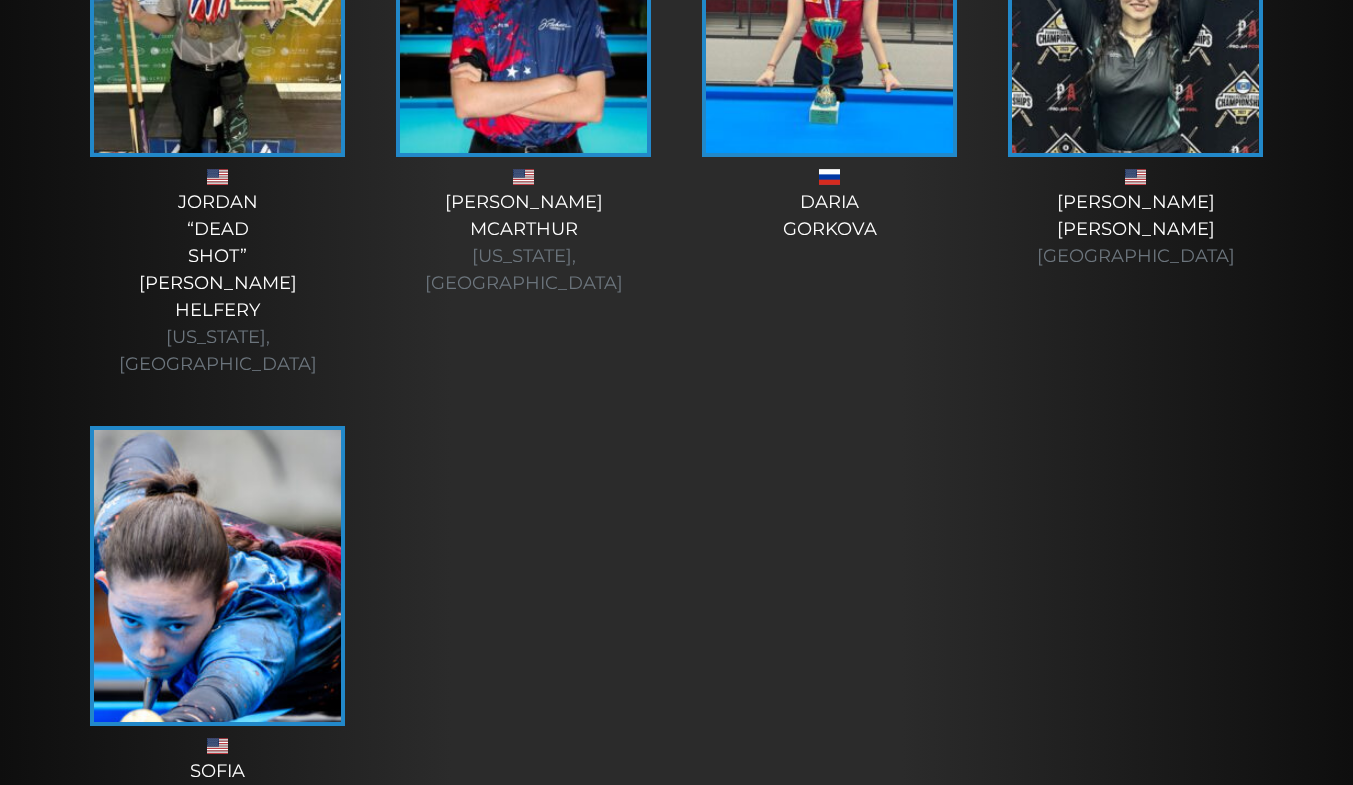 scroll, scrollTop: 7177, scrollLeft: 0, axis: vertical 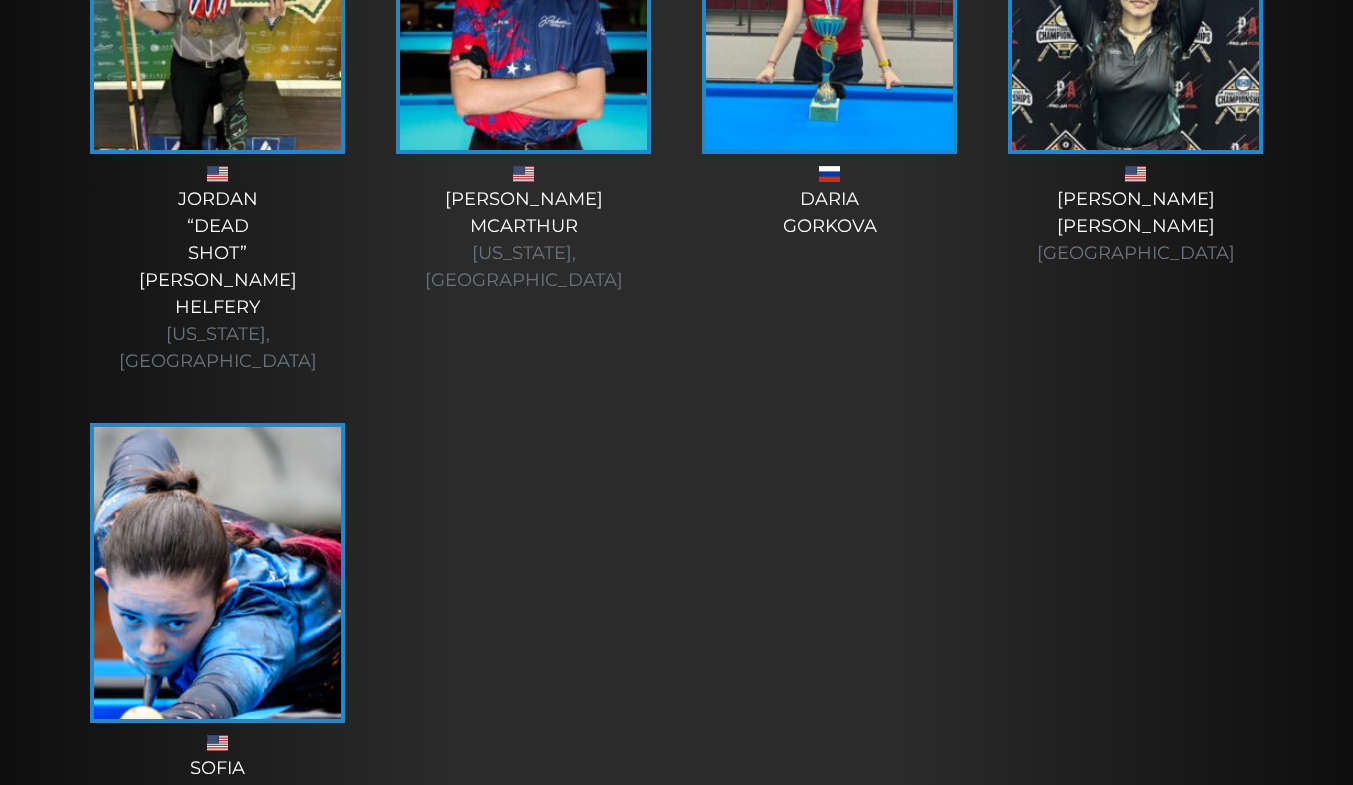 click on "[PERSON_NAME]
[US_STATE], [GEOGRAPHIC_DATA]" at bounding box center (218, 809) 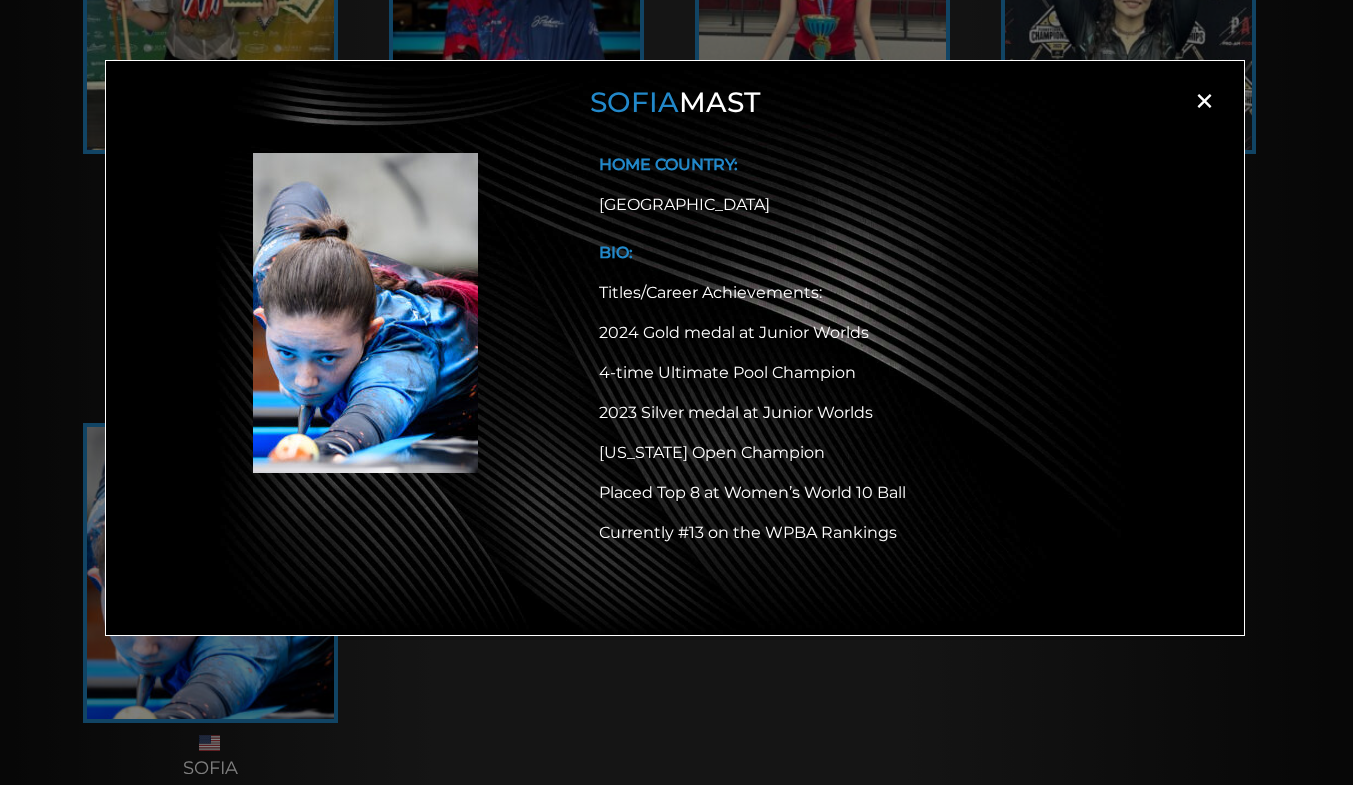 click on "2023 Silver medal at Junior Worlds" at bounding box center [897, 413] 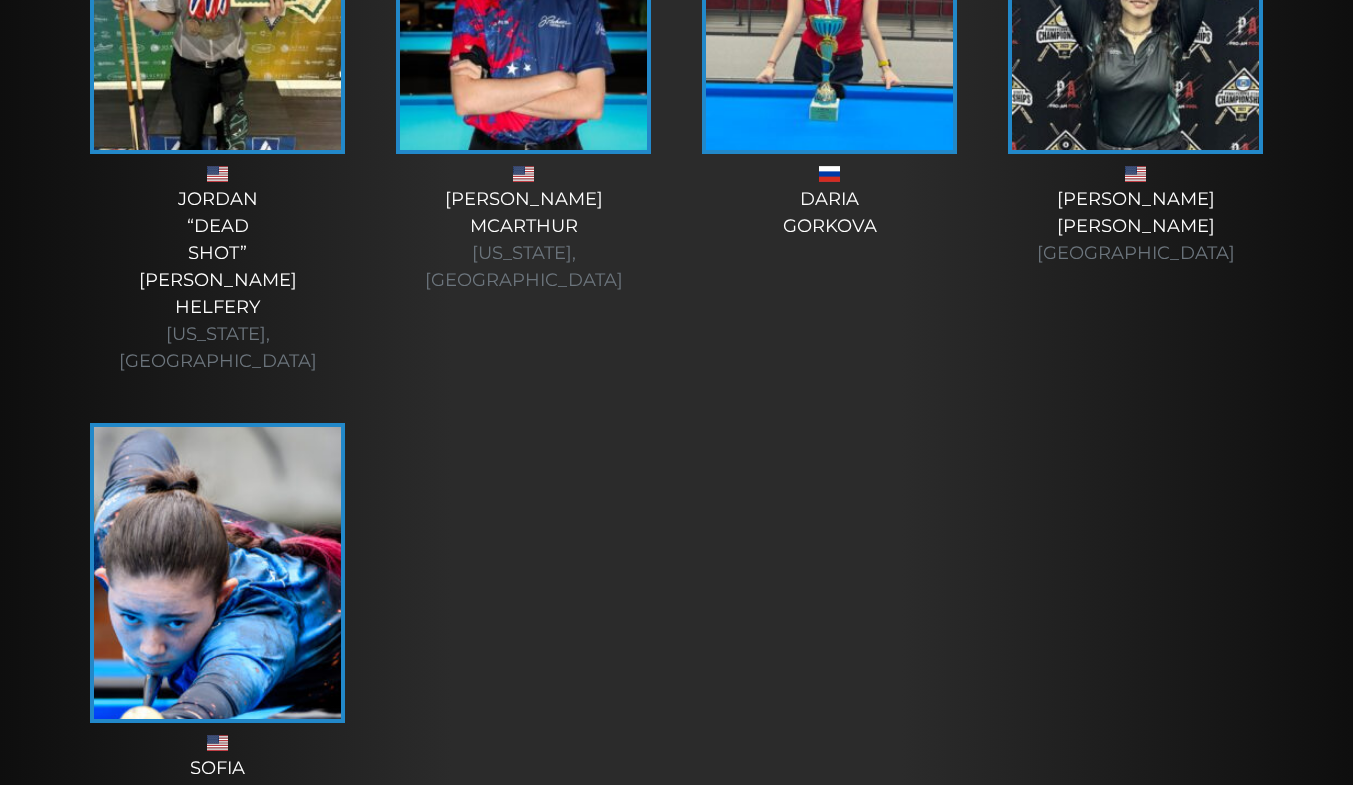 click at bounding box center (217, 573) 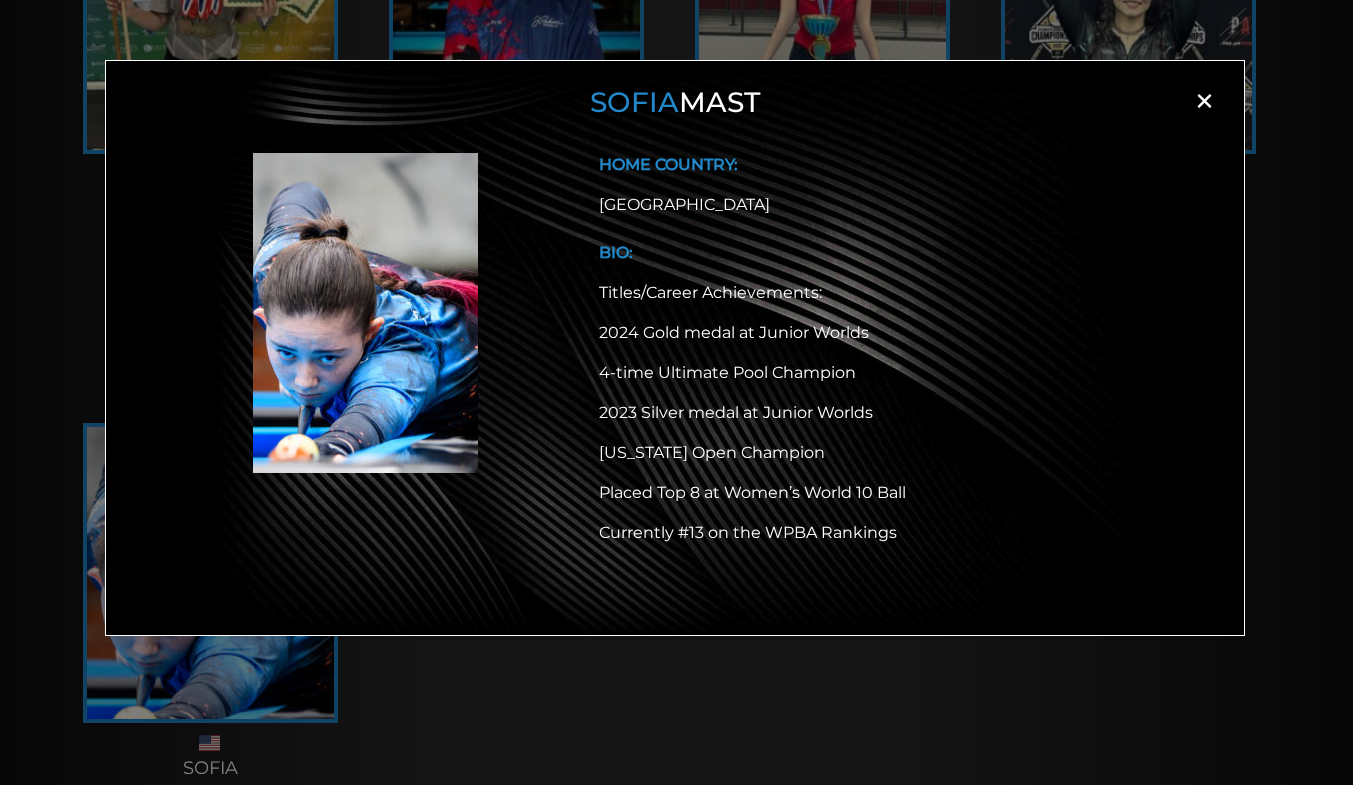 click on "×" at bounding box center [1204, 101] 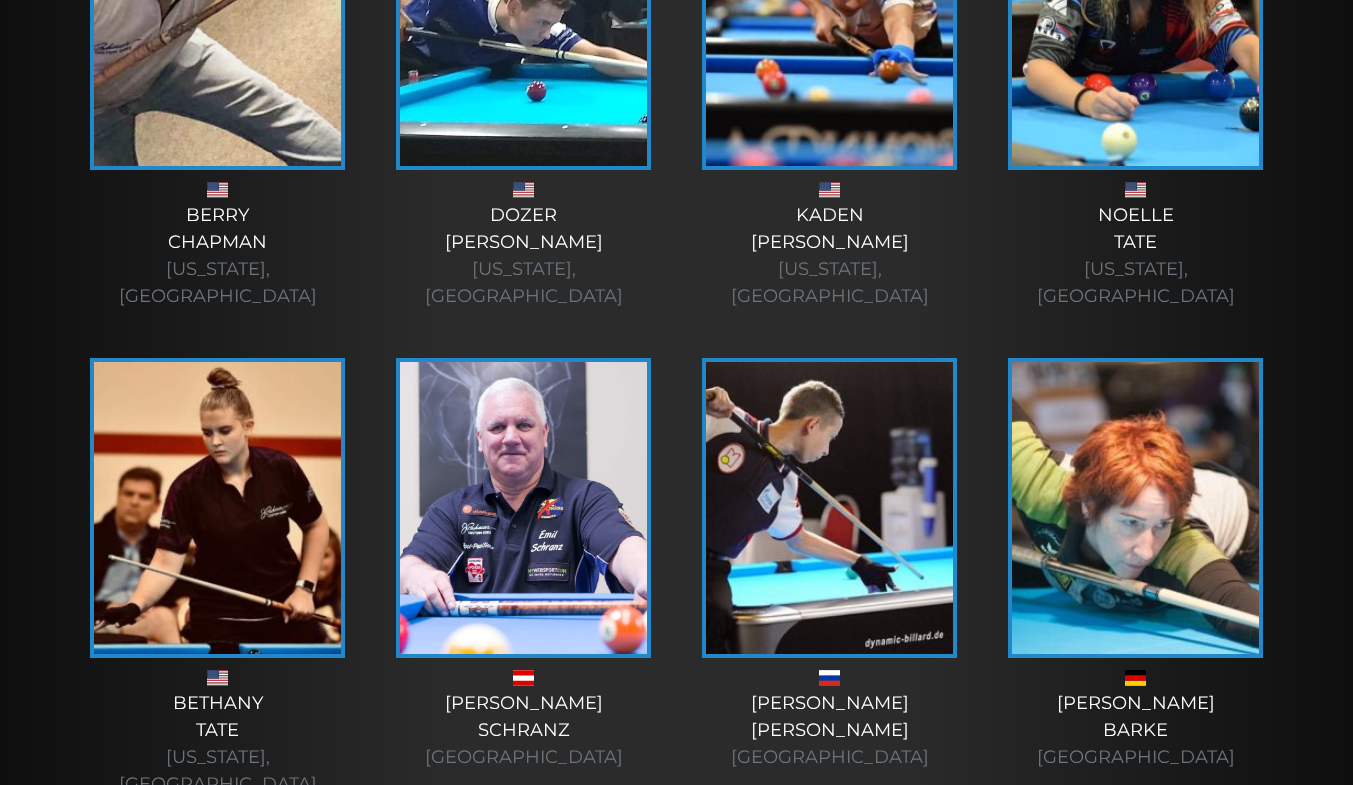 scroll, scrollTop: 3646, scrollLeft: 0, axis: vertical 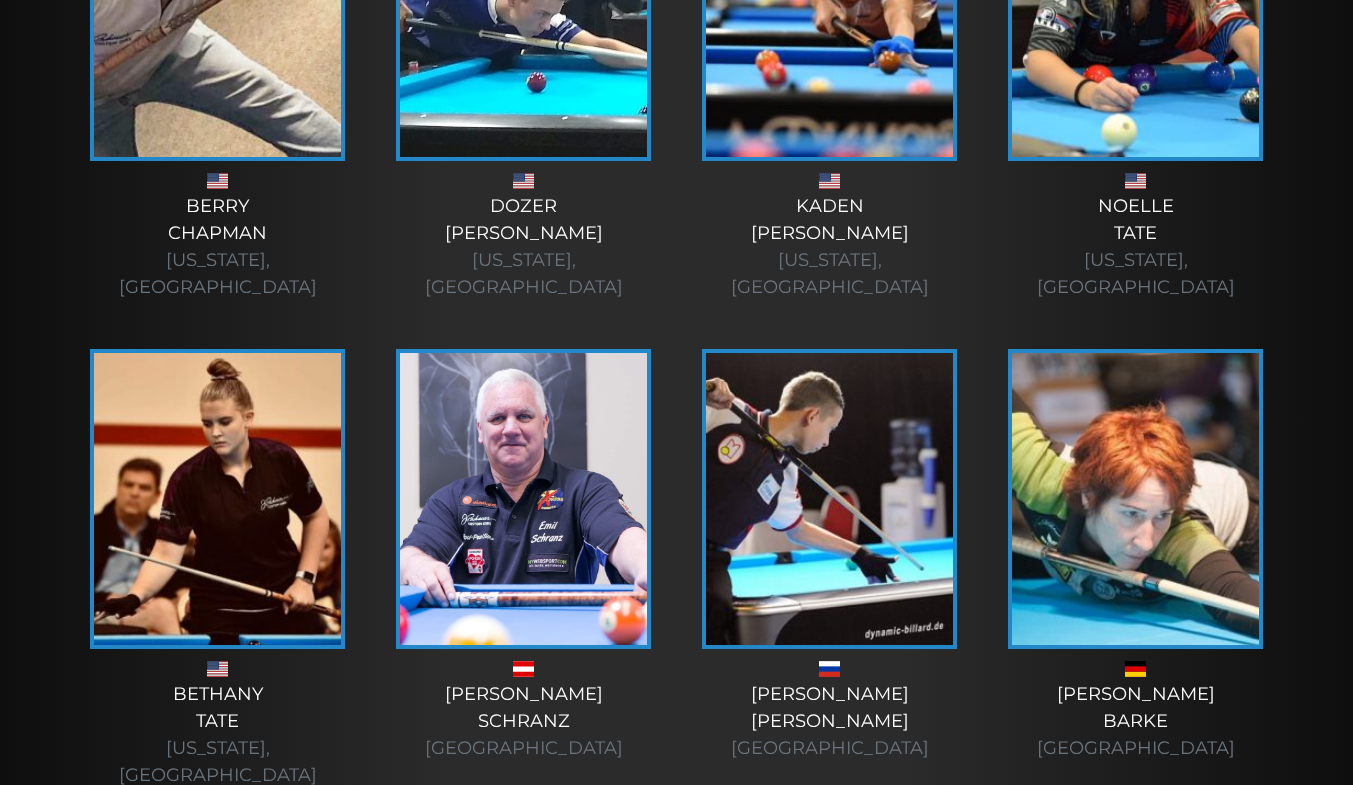 click at bounding box center [217, 499] 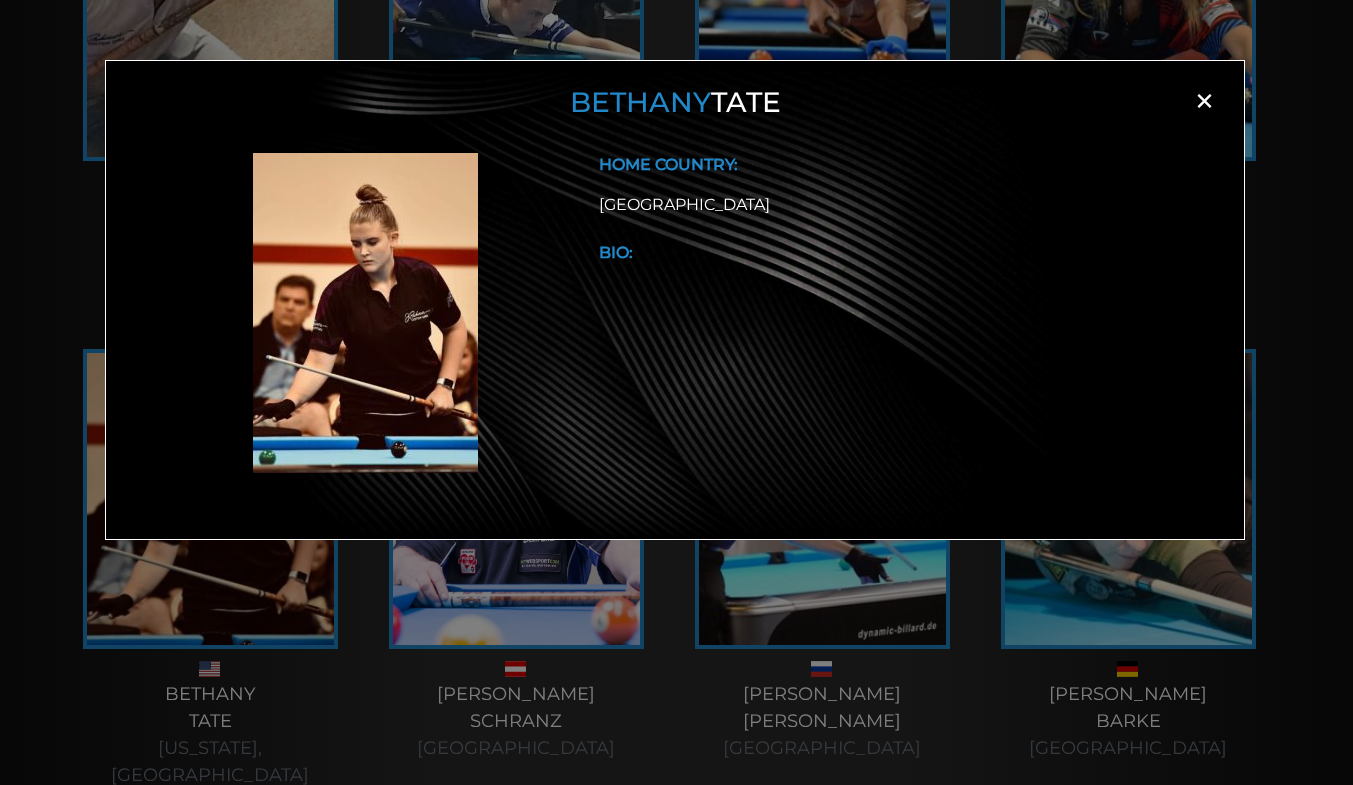 click on "×" at bounding box center (1204, 101) 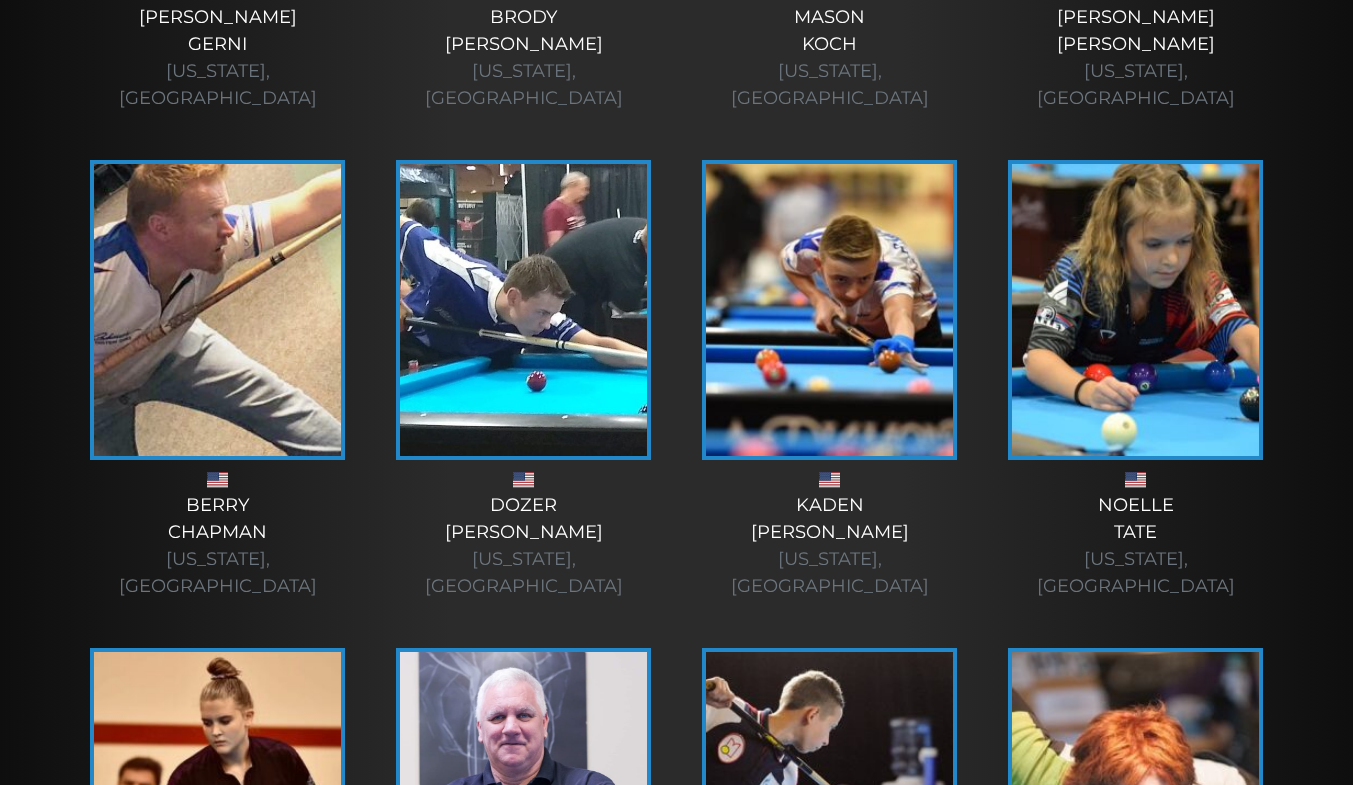 scroll, scrollTop: 3546, scrollLeft: 0, axis: vertical 